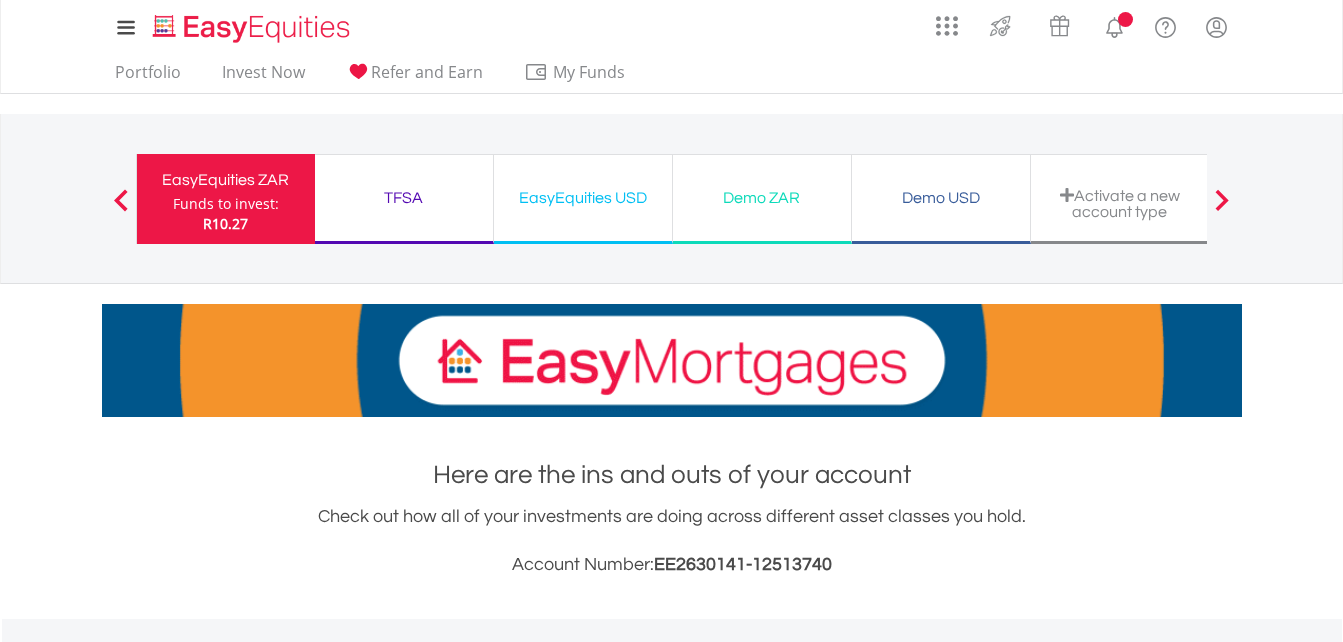 scroll, scrollTop: 0, scrollLeft: 0, axis: both 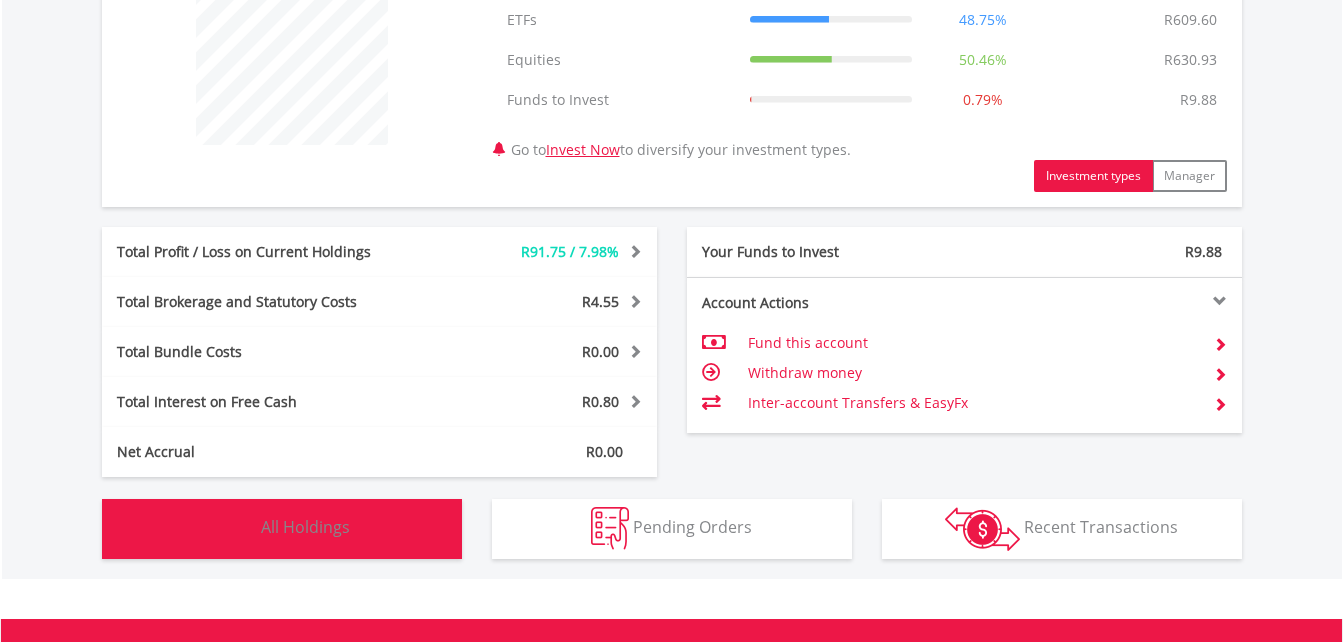 click on "All Holdings" at bounding box center (305, 527) 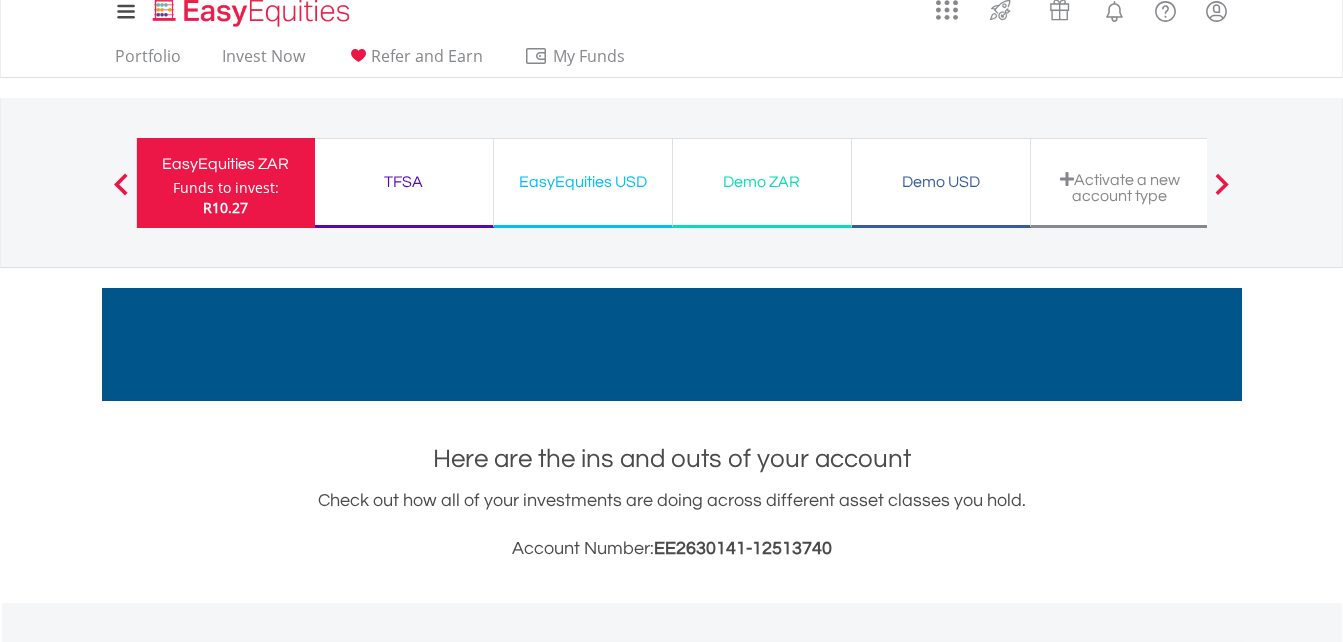 scroll, scrollTop: 0, scrollLeft: 0, axis: both 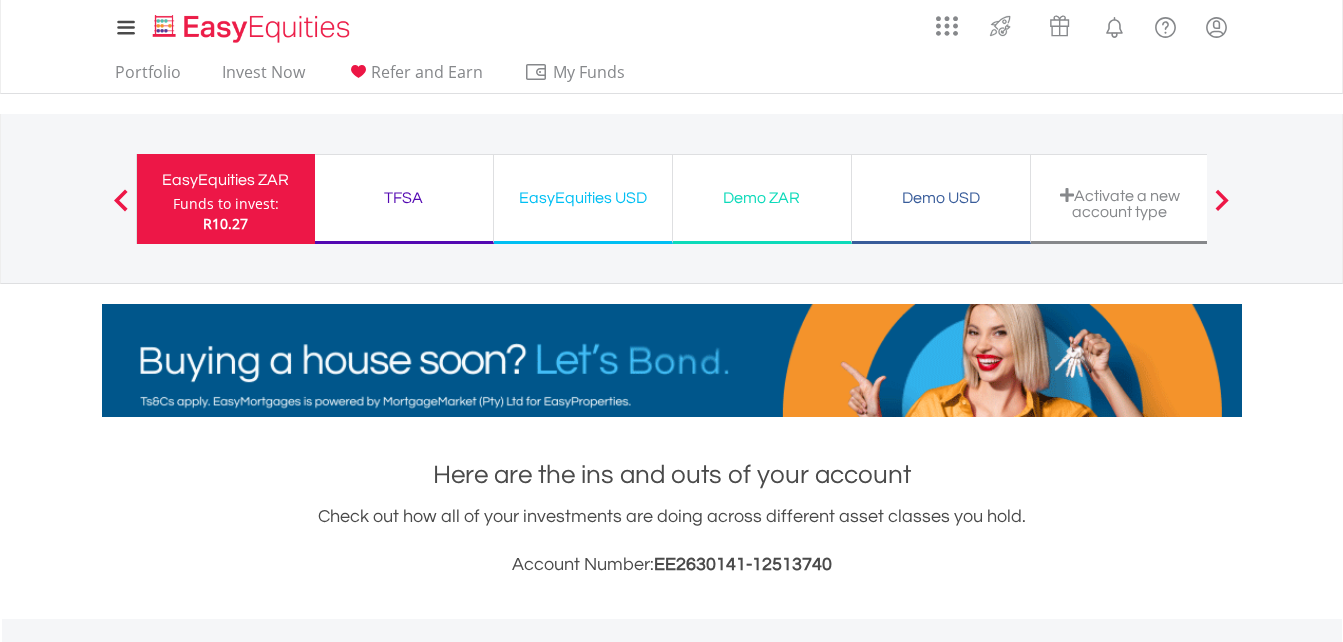 click at bounding box center [121, 200] 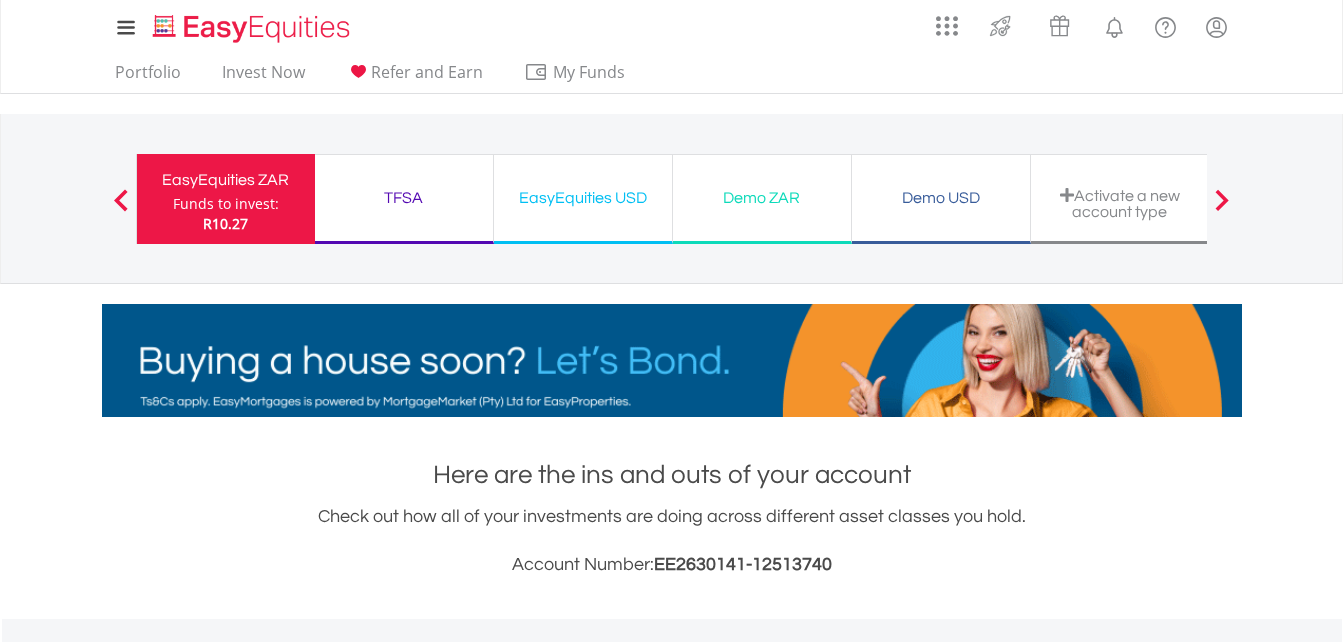 click at bounding box center [121, 200] 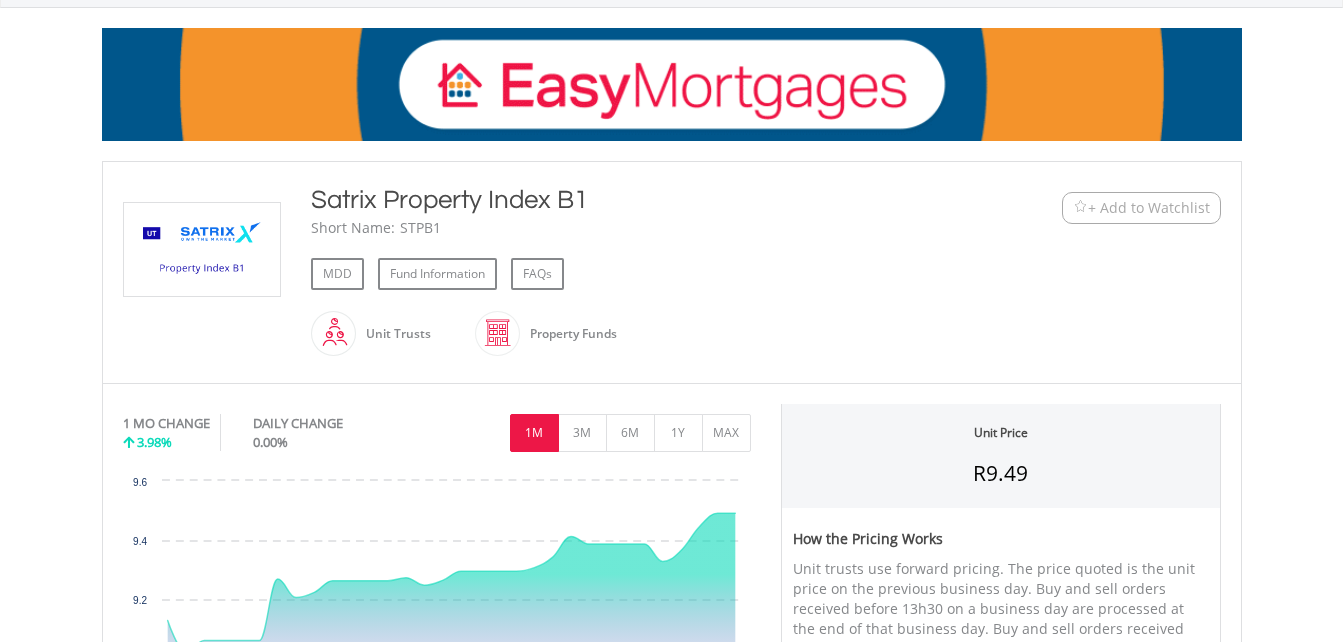 scroll, scrollTop: 279, scrollLeft: 0, axis: vertical 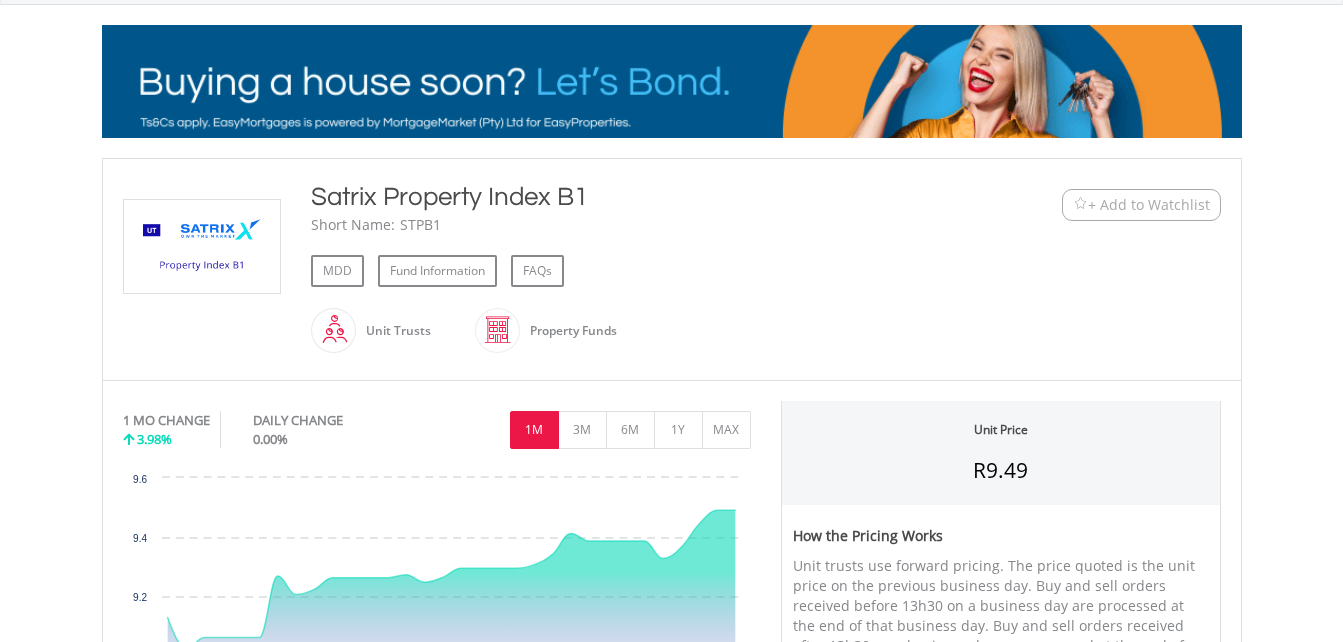 click on "+ Add to Watchlist" at bounding box center [1149, 205] 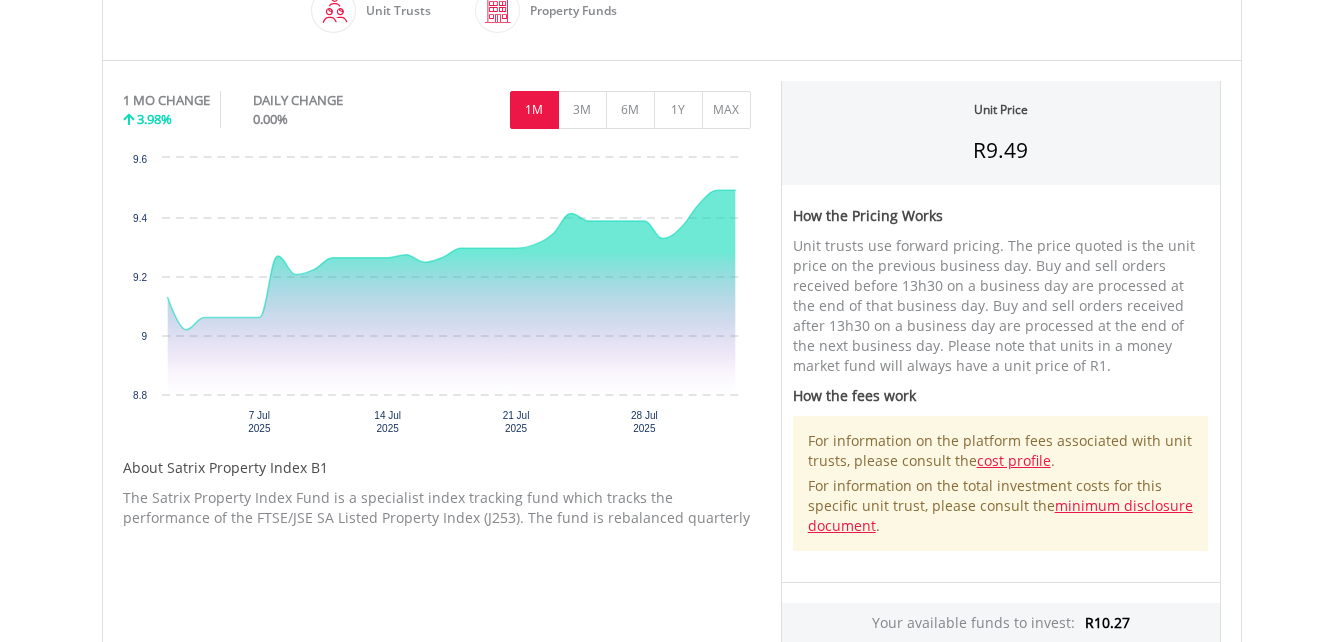 scroll, scrollTop: 594, scrollLeft: 0, axis: vertical 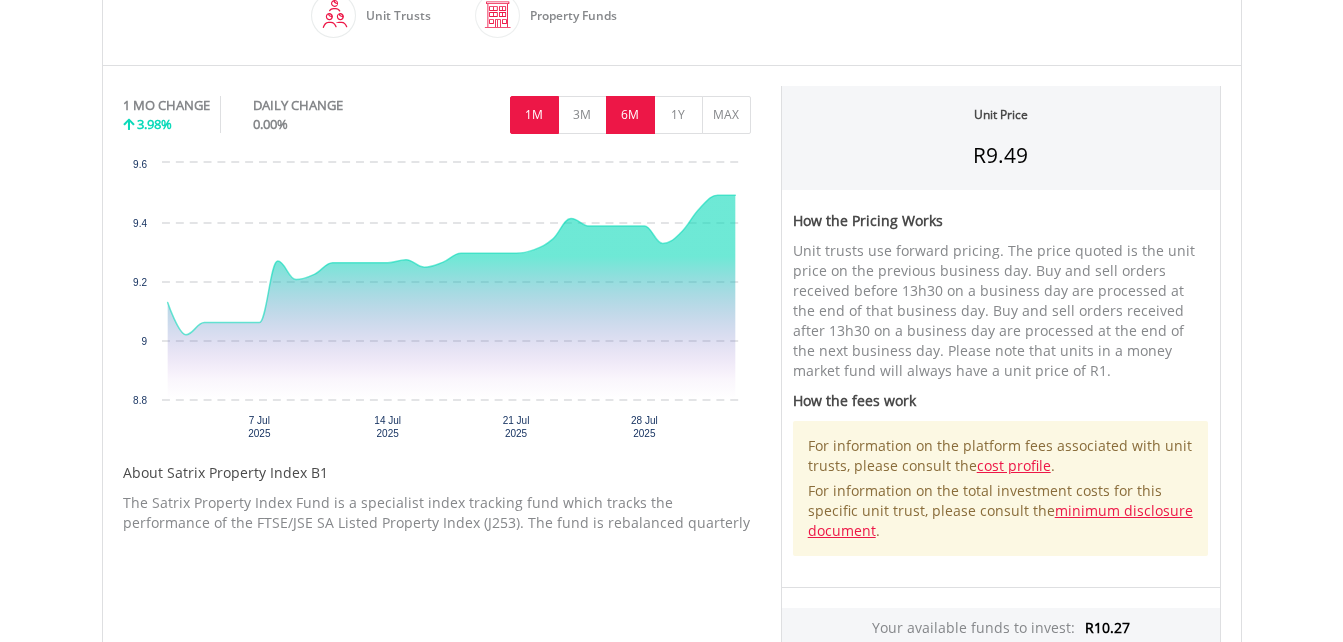 click on "6M" at bounding box center (630, 115) 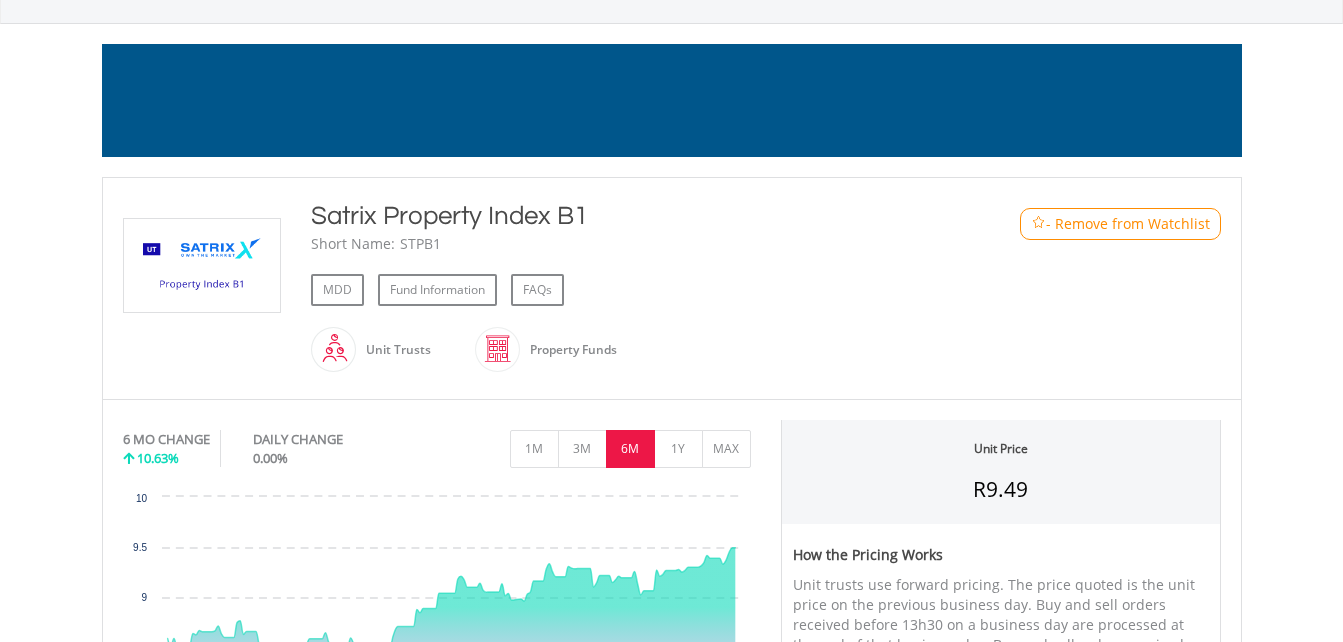 scroll, scrollTop: 259, scrollLeft: 0, axis: vertical 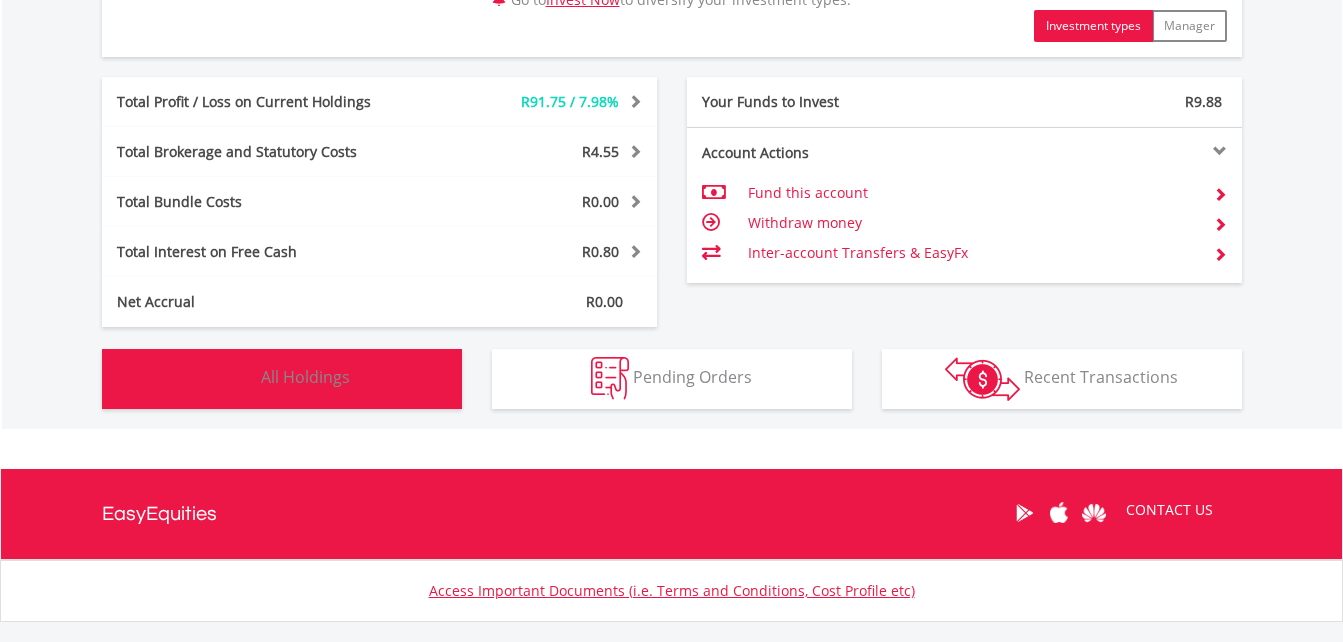 click on "All Holdings" at bounding box center (305, 377) 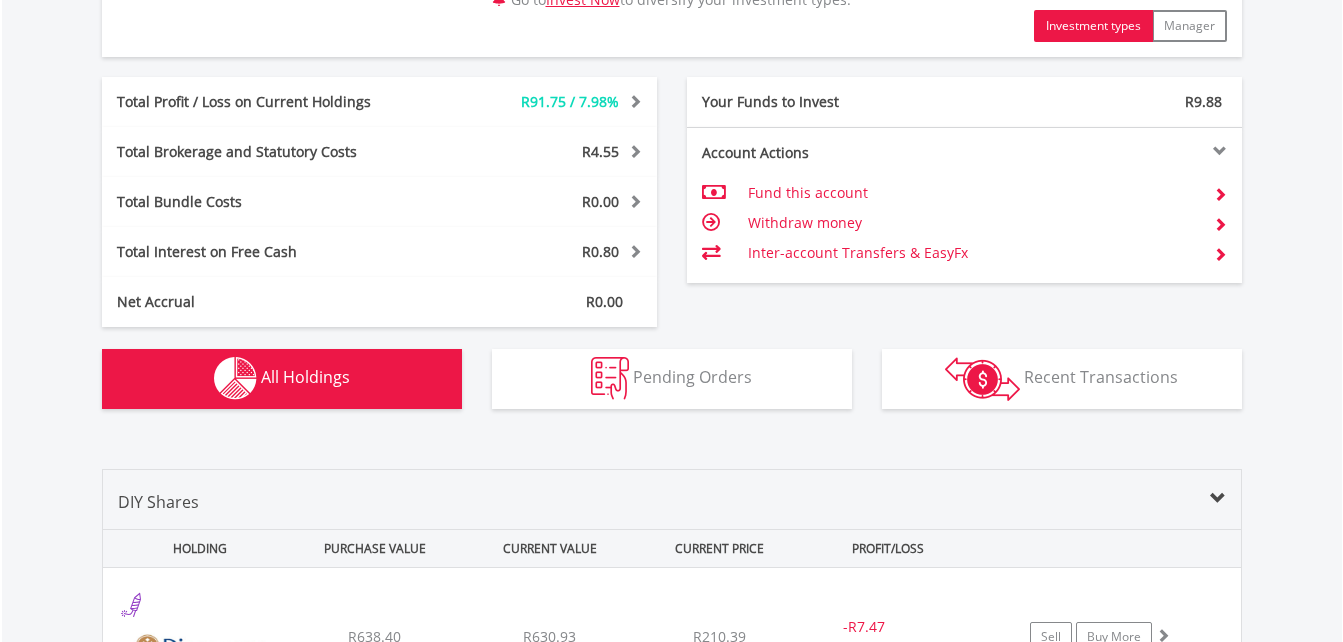 scroll, scrollTop: 1443, scrollLeft: 0, axis: vertical 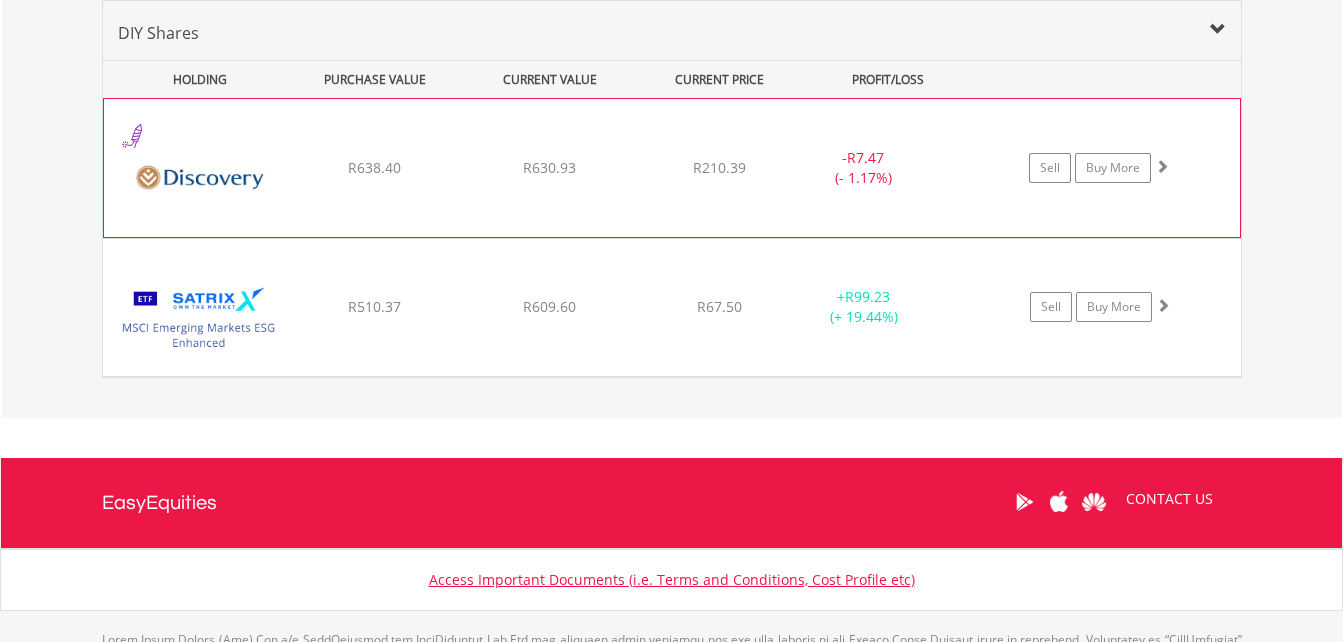 click on "﻿
Discovery Limited
R638.40
R630.93
R210.39
-  R7.47 (- 1.17%)
Sell
Buy More" at bounding box center [672, 168] 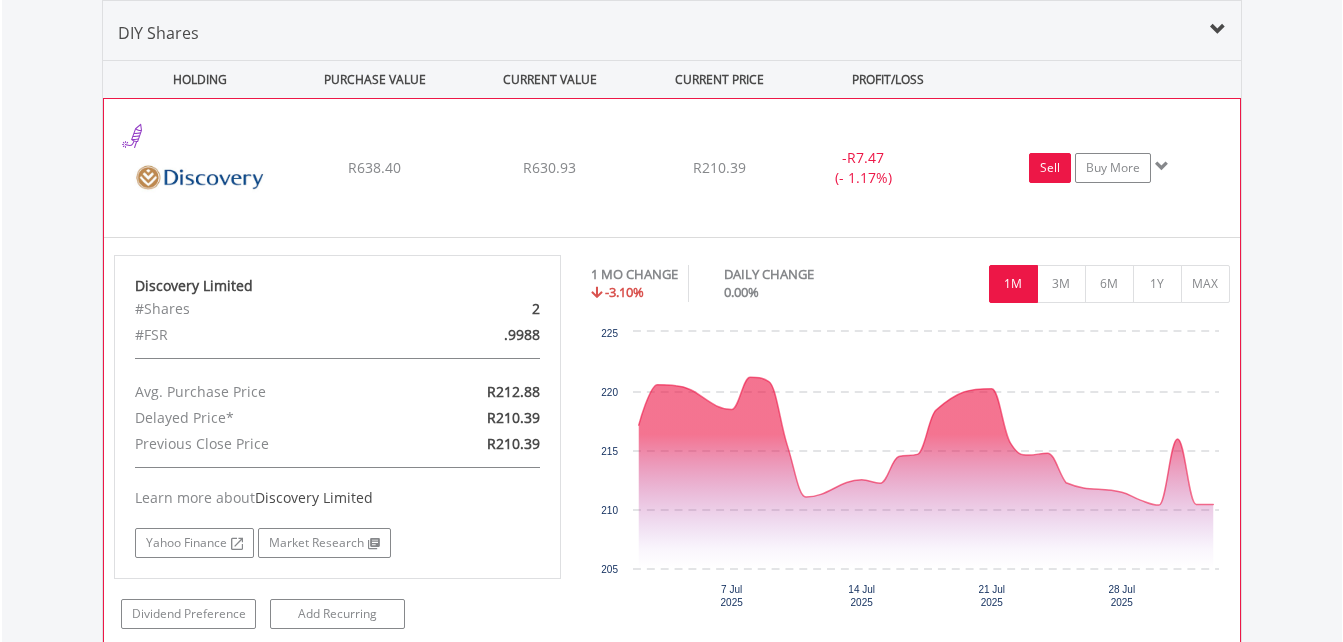 click on "Sell" at bounding box center [1050, 168] 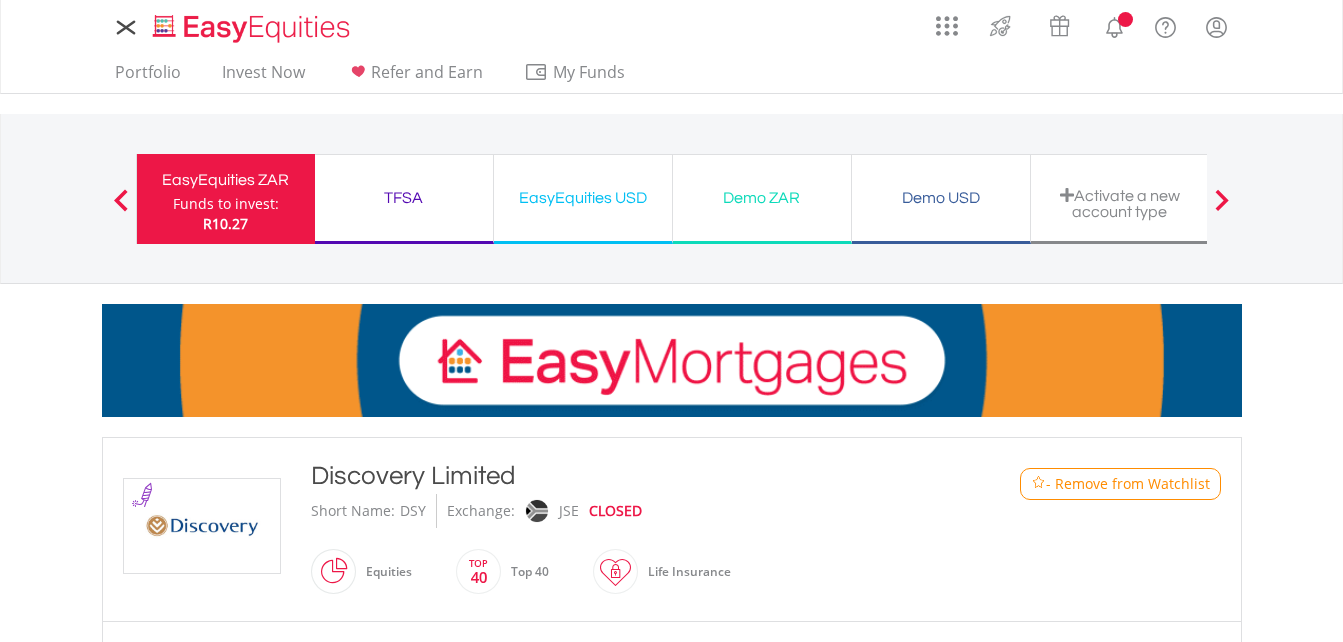 scroll, scrollTop: 0, scrollLeft: 0, axis: both 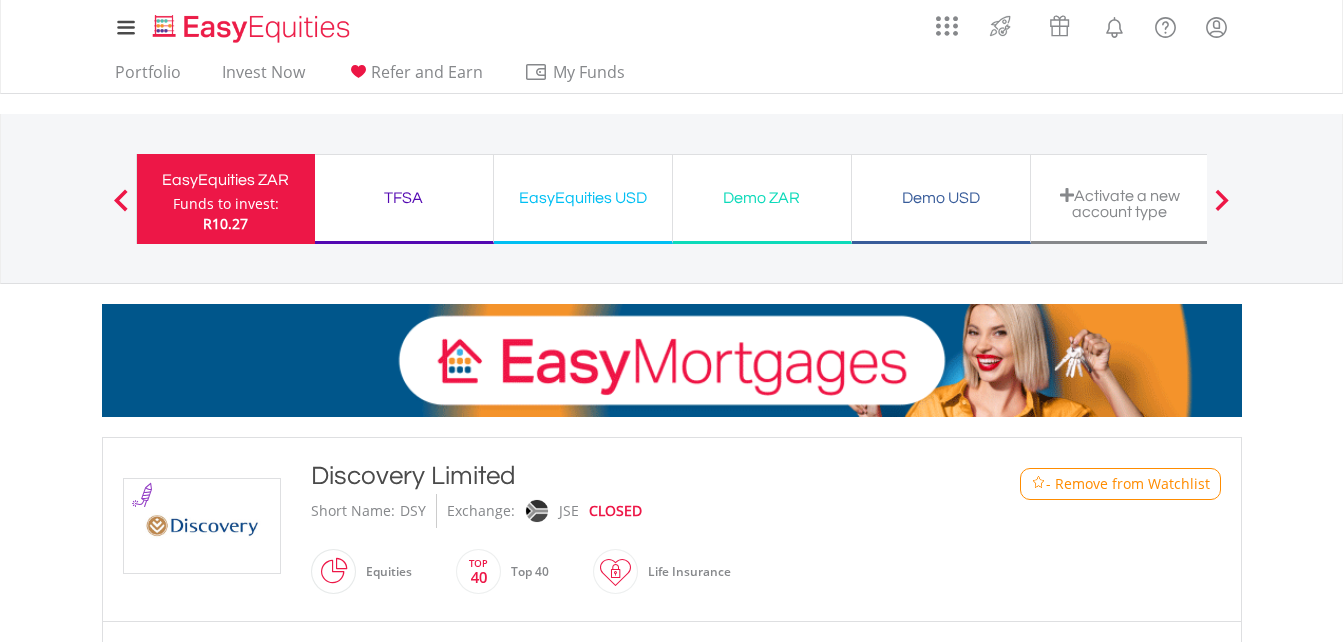 type on "******" 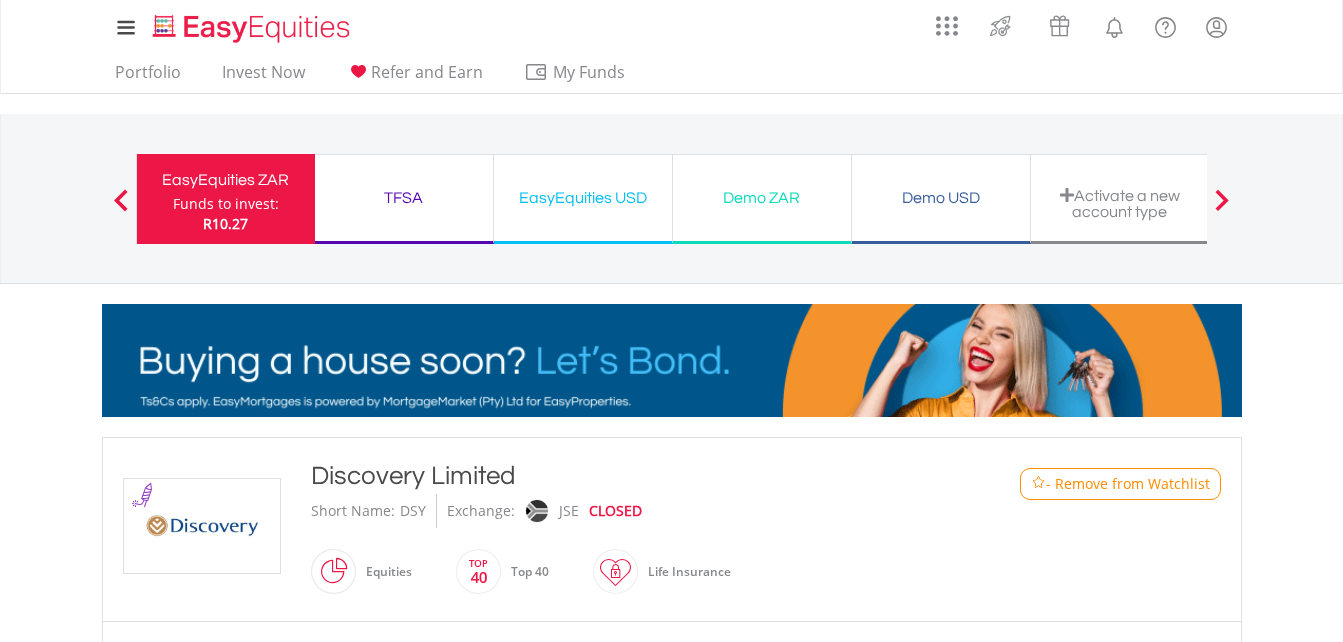 type on "******" 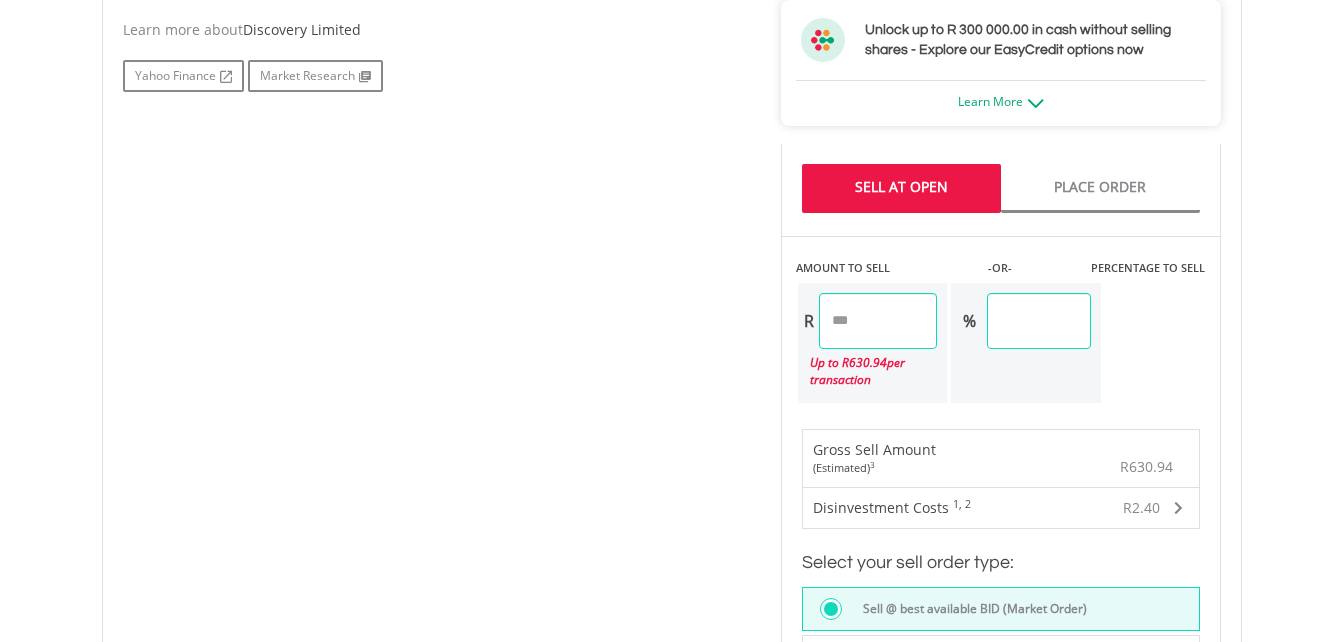 scroll, scrollTop: 1144, scrollLeft: 0, axis: vertical 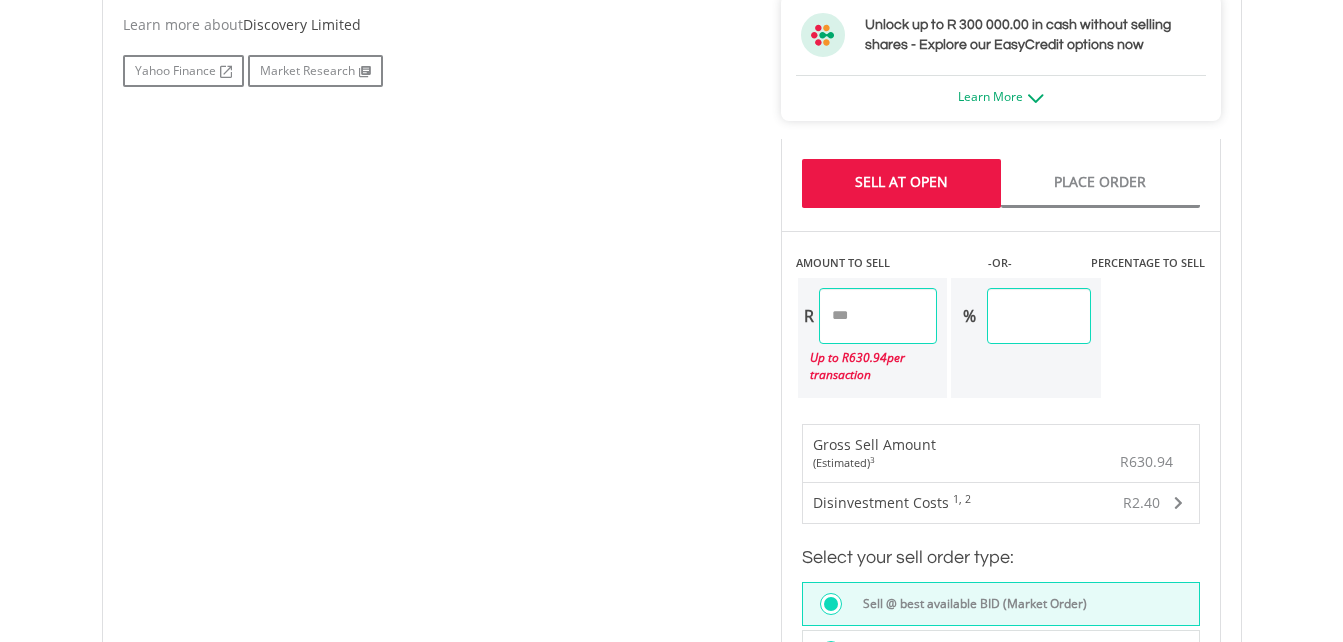 click on "******" at bounding box center [878, 316] 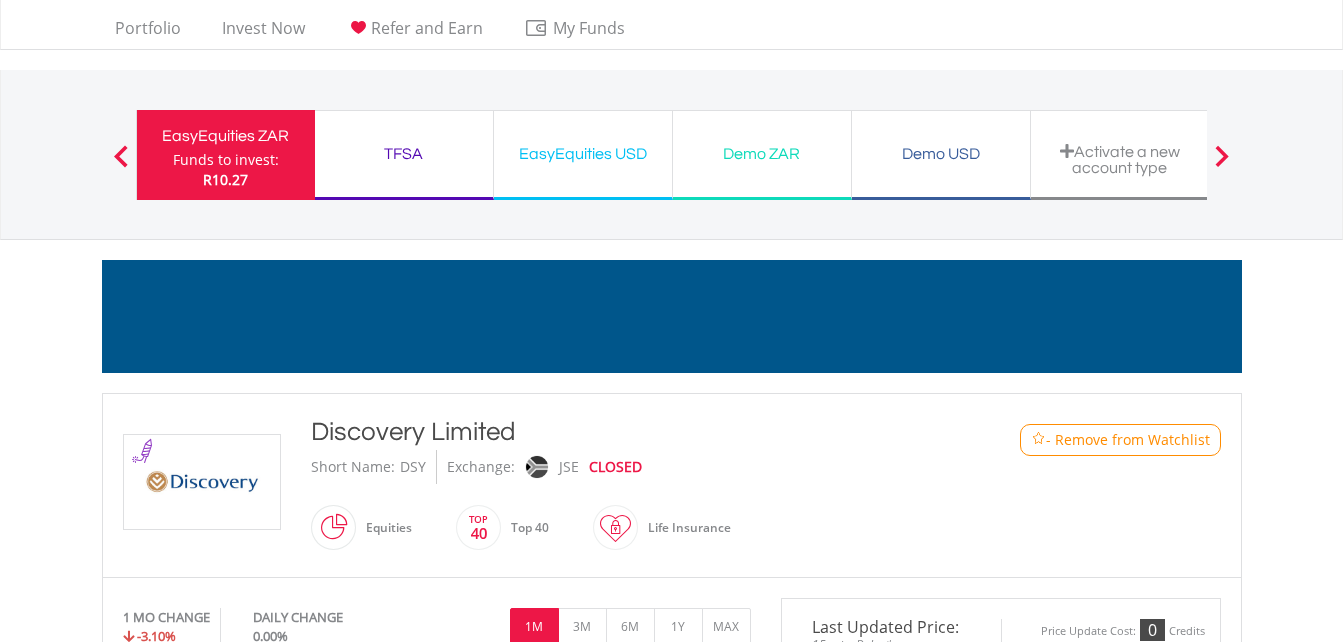scroll, scrollTop: 0, scrollLeft: 0, axis: both 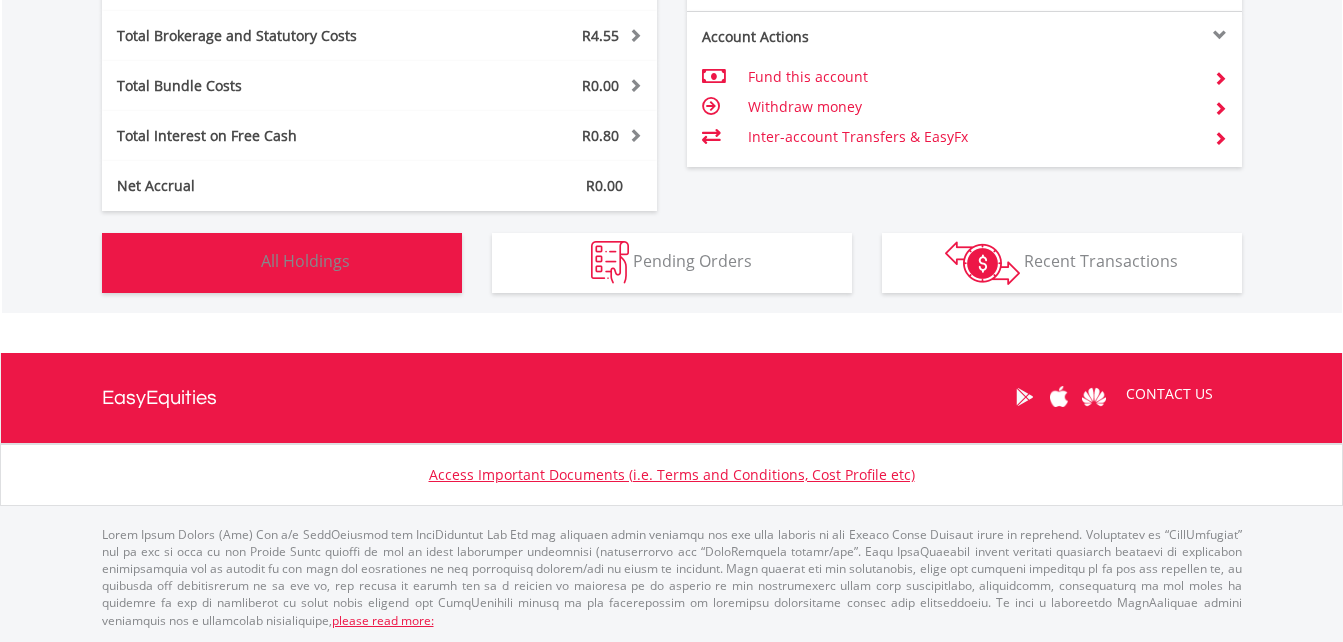 click on "All Holdings" at bounding box center (305, 261) 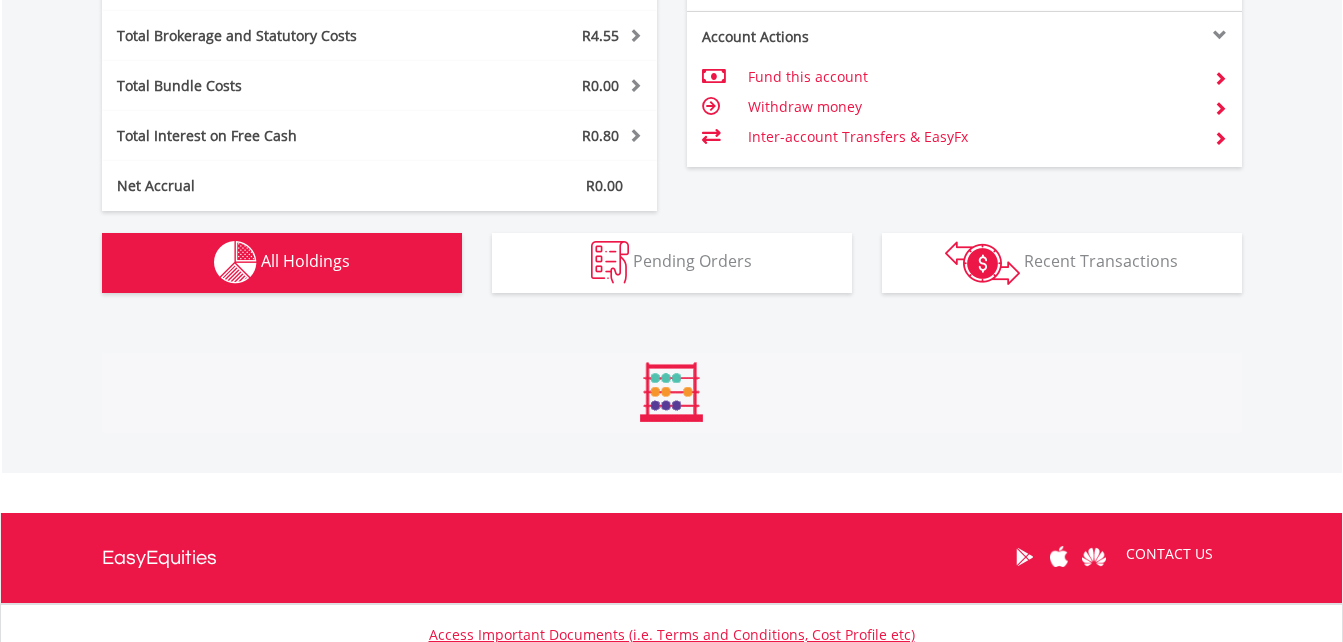 scroll, scrollTop: 1443, scrollLeft: 0, axis: vertical 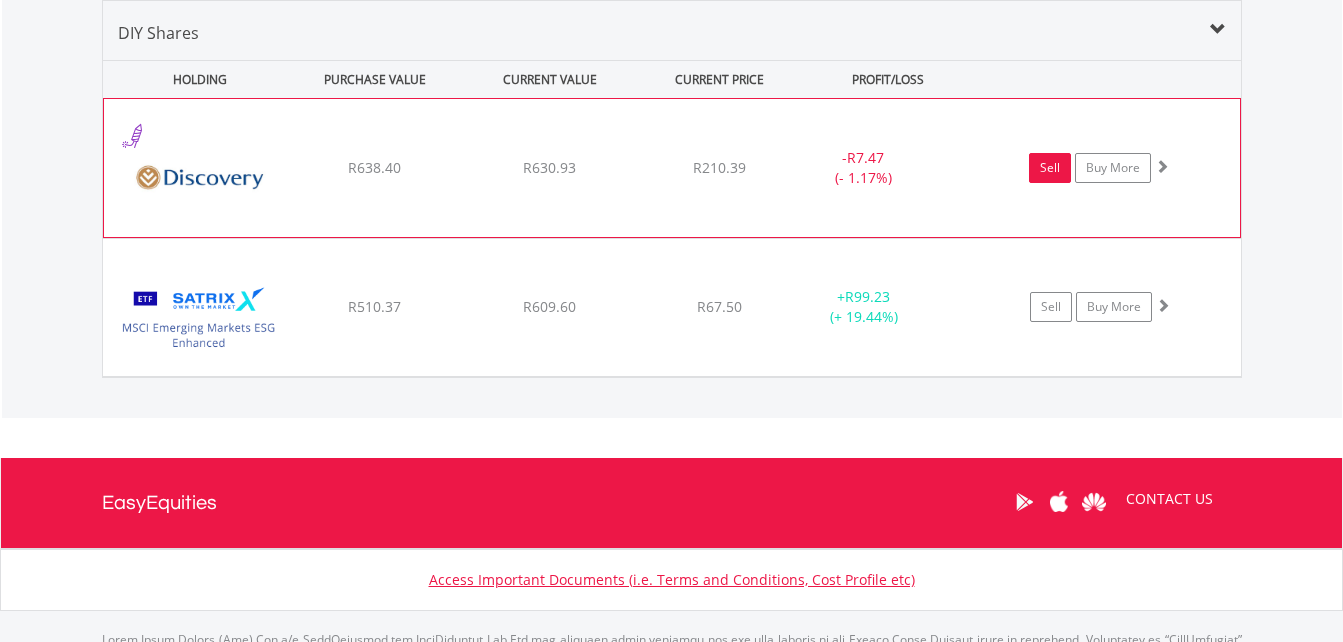 click on "Sell" at bounding box center (1050, 168) 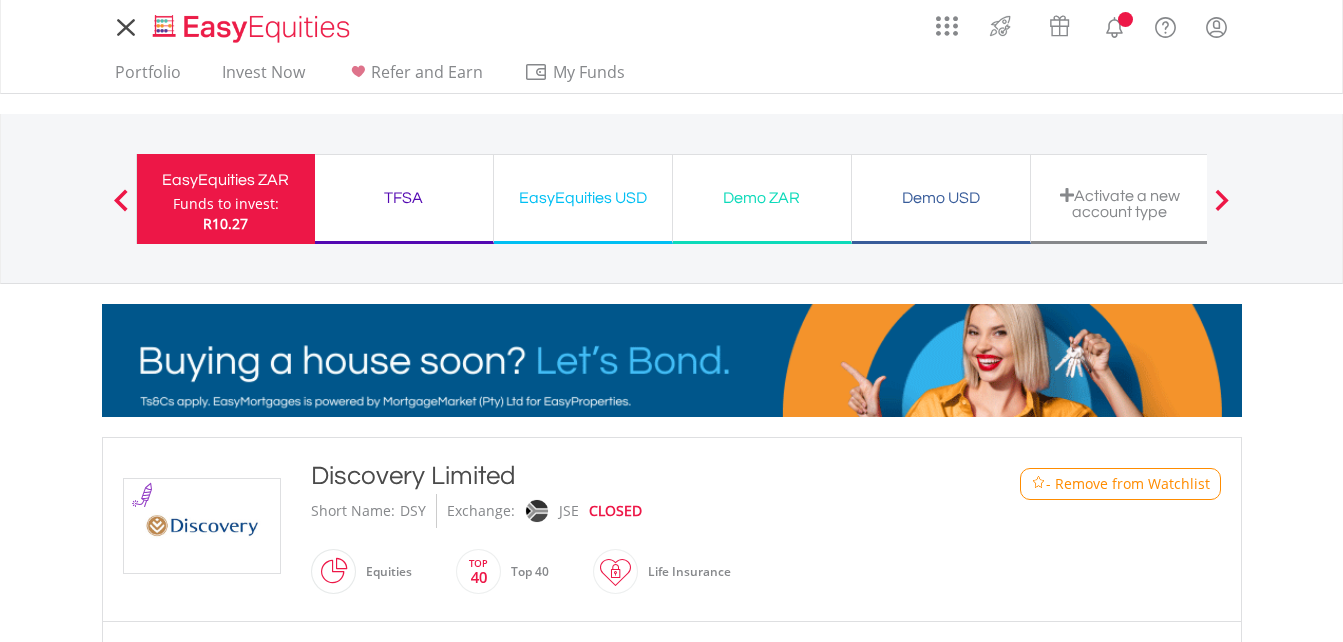 scroll, scrollTop: 0, scrollLeft: 0, axis: both 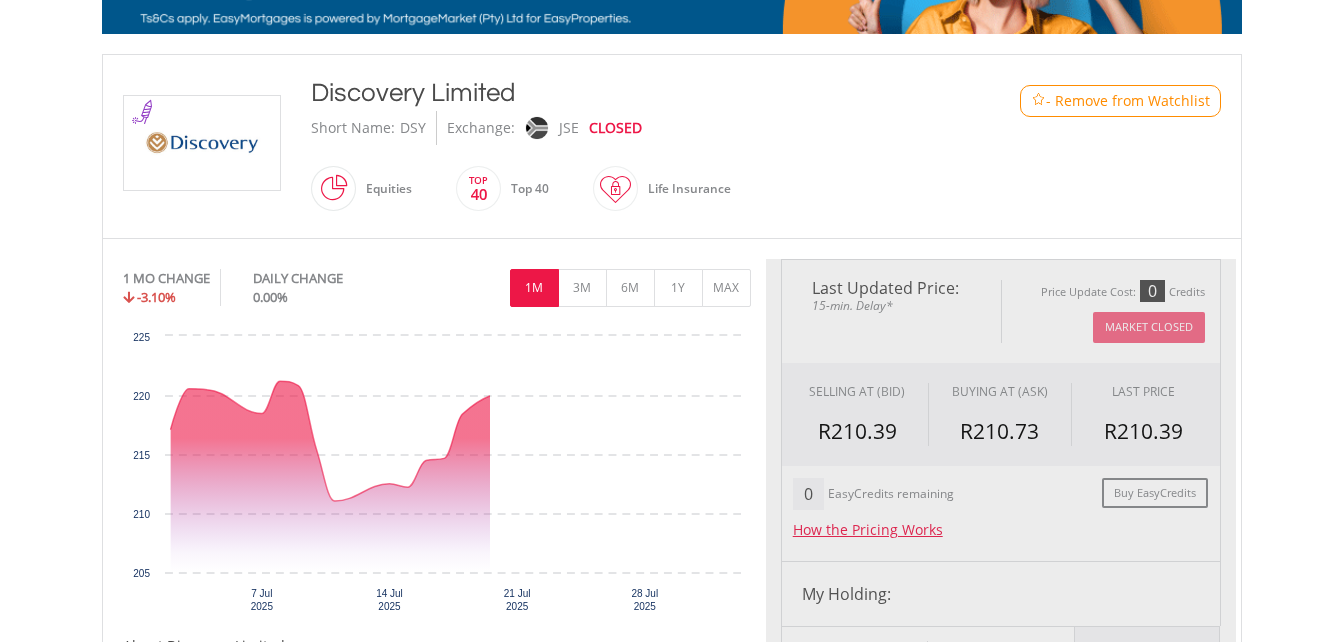 type on "******" 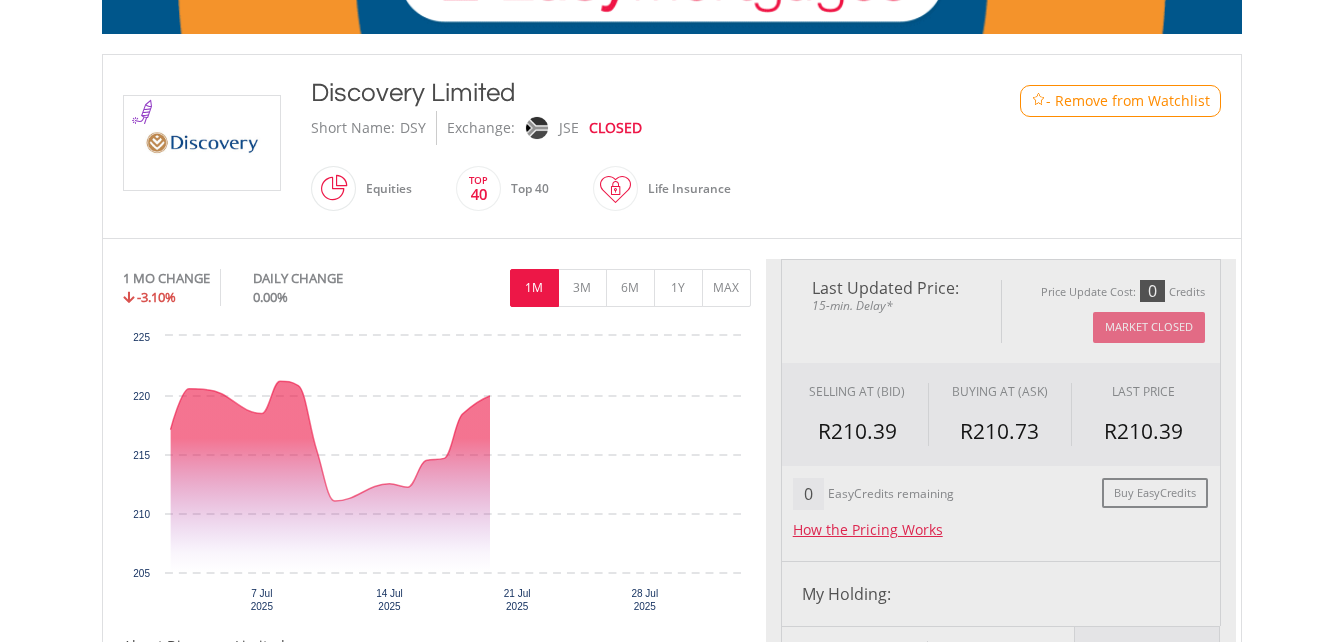 type on "******" 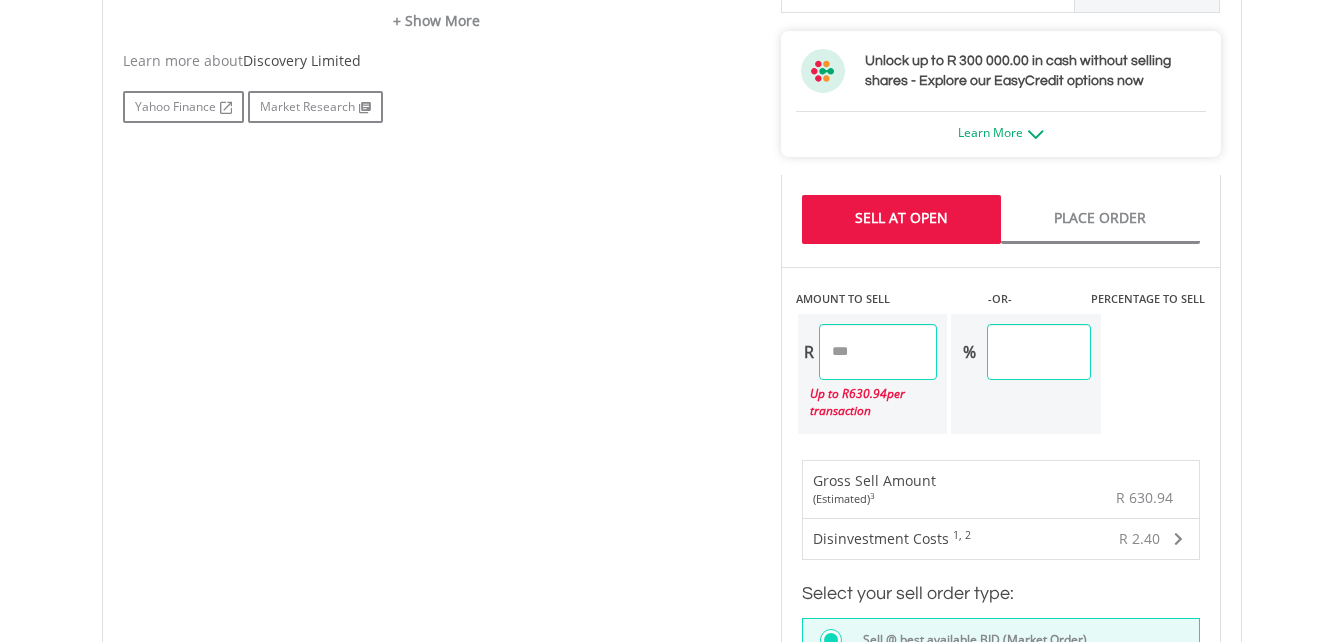 scroll, scrollTop: 1109, scrollLeft: 0, axis: vertical 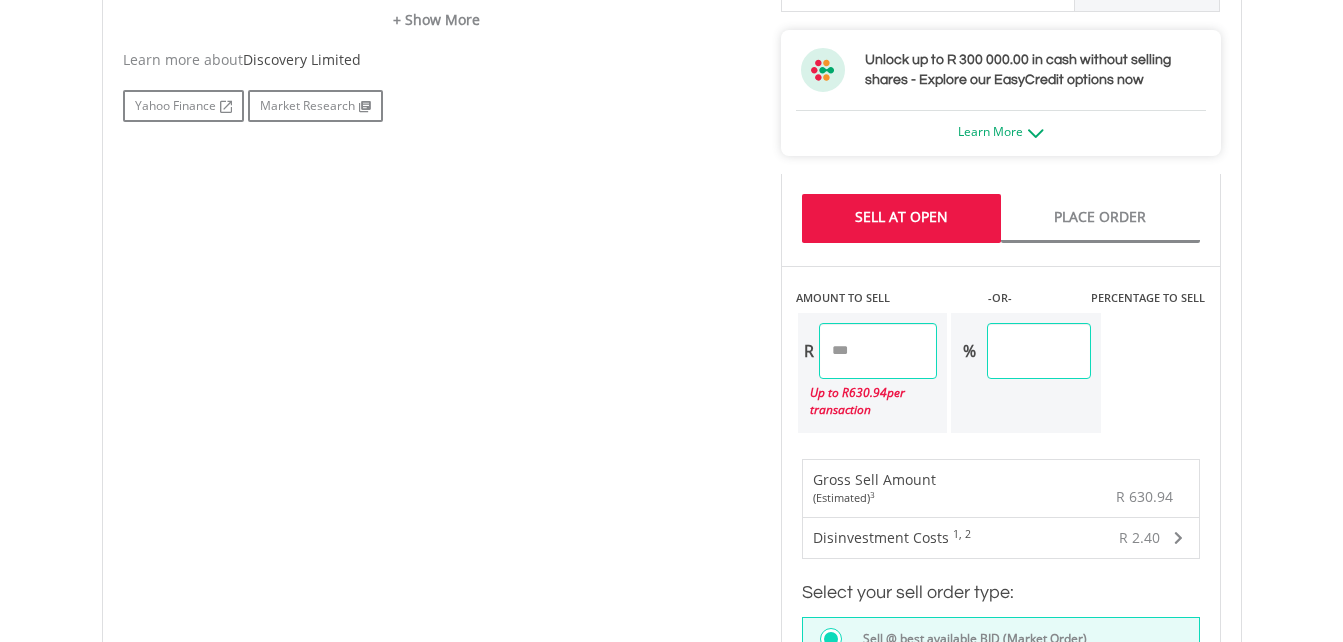 click on "******" at bounding box center (878, 351) 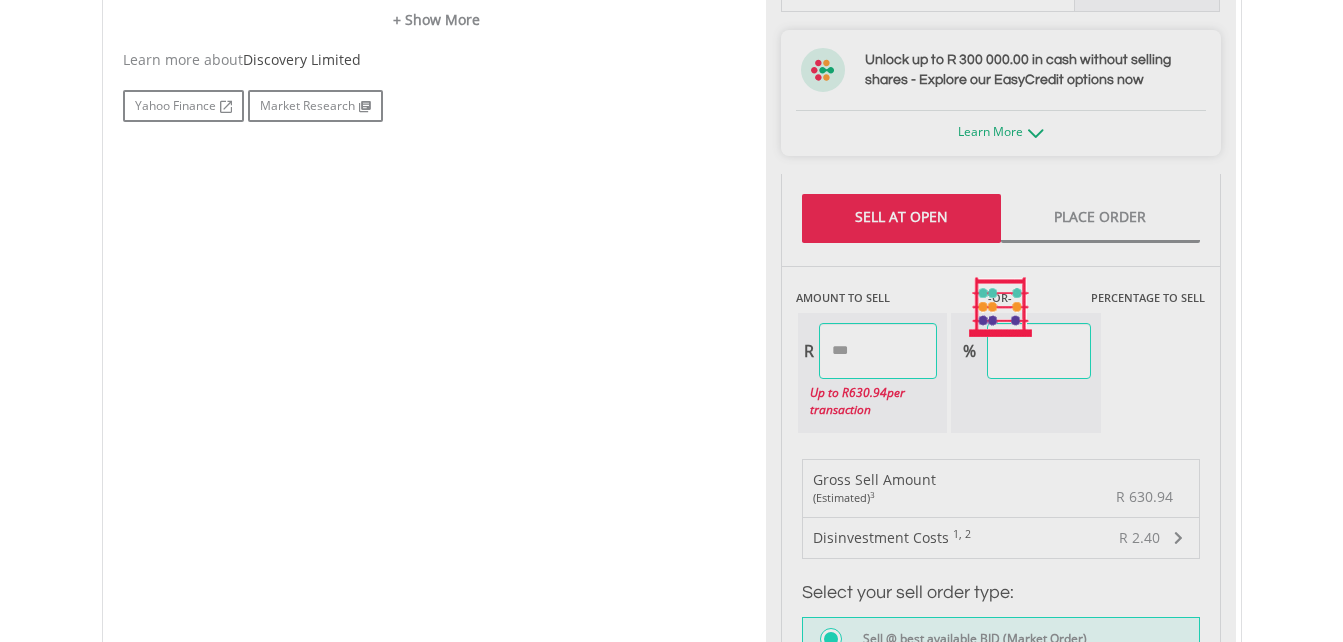 click on "Last Updated Price:
15-min. Delay*
Price Update Cost:
0
Credits
Market Closed
SELLING AT (BID)
BUYING AT                     (ASK)
LAST PRICE
R210.39
R210.73
R210.39
0
EasyCredits remaining
-" at bounding box center [1001, 308] 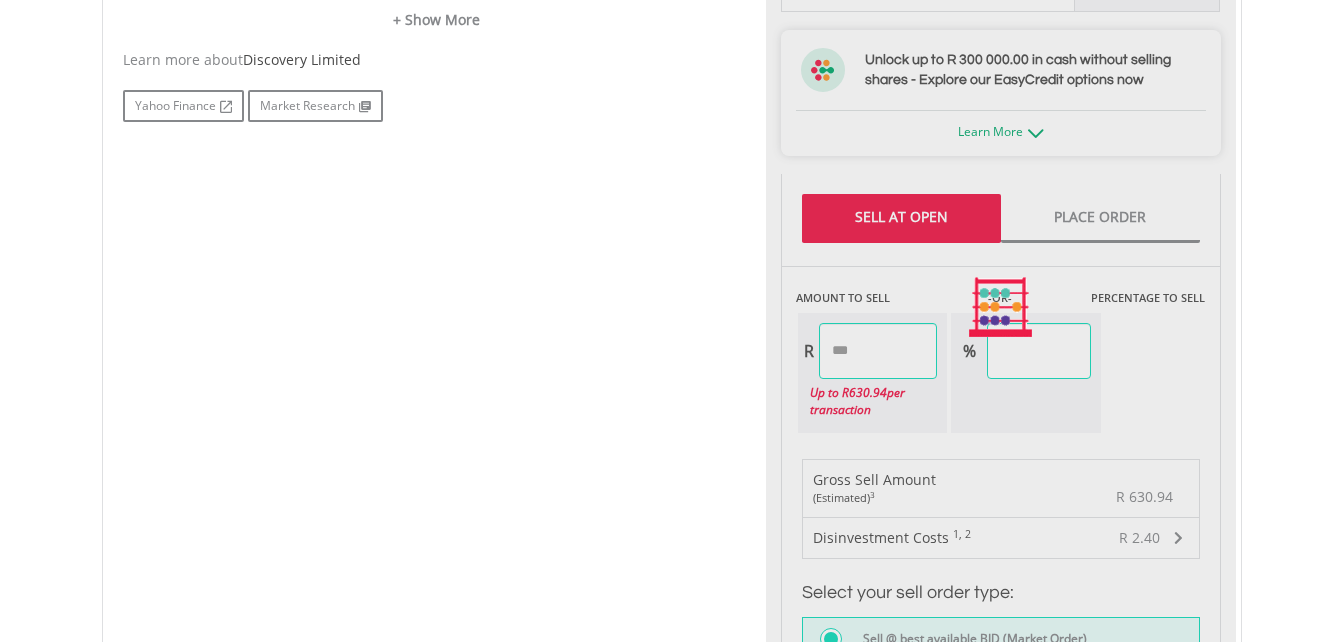 type on "*****" 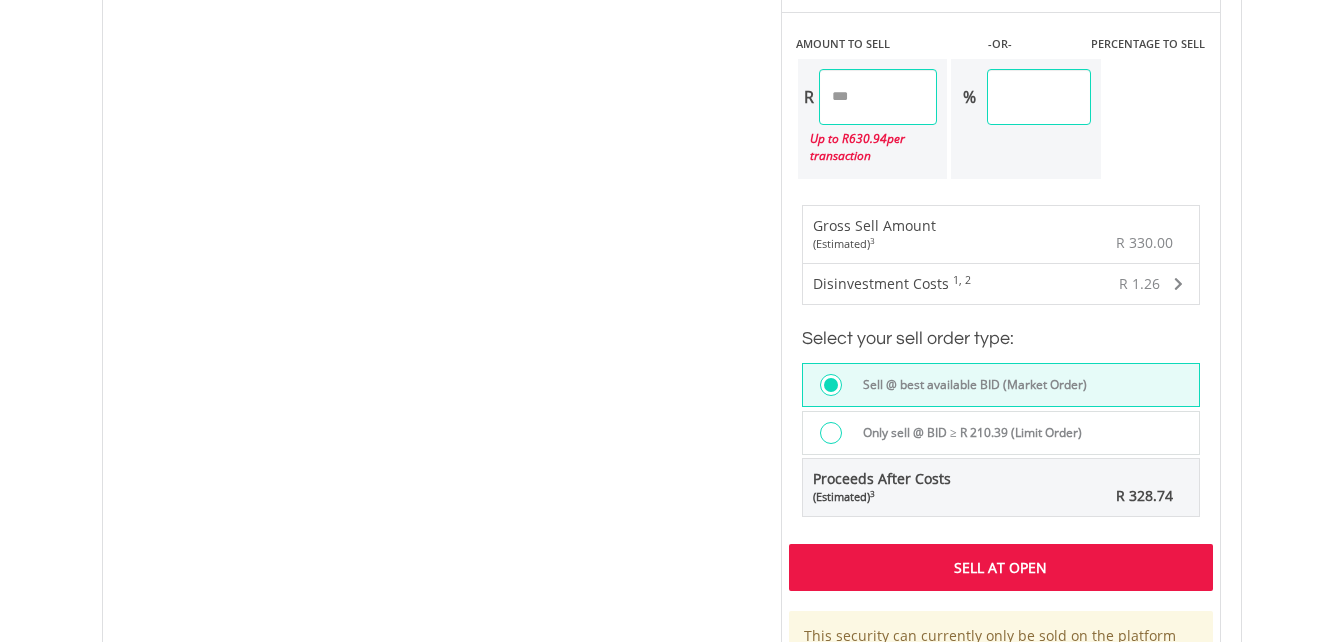 scroll, scrollTop: 1365, scrollLeft: 0, axis: vertical 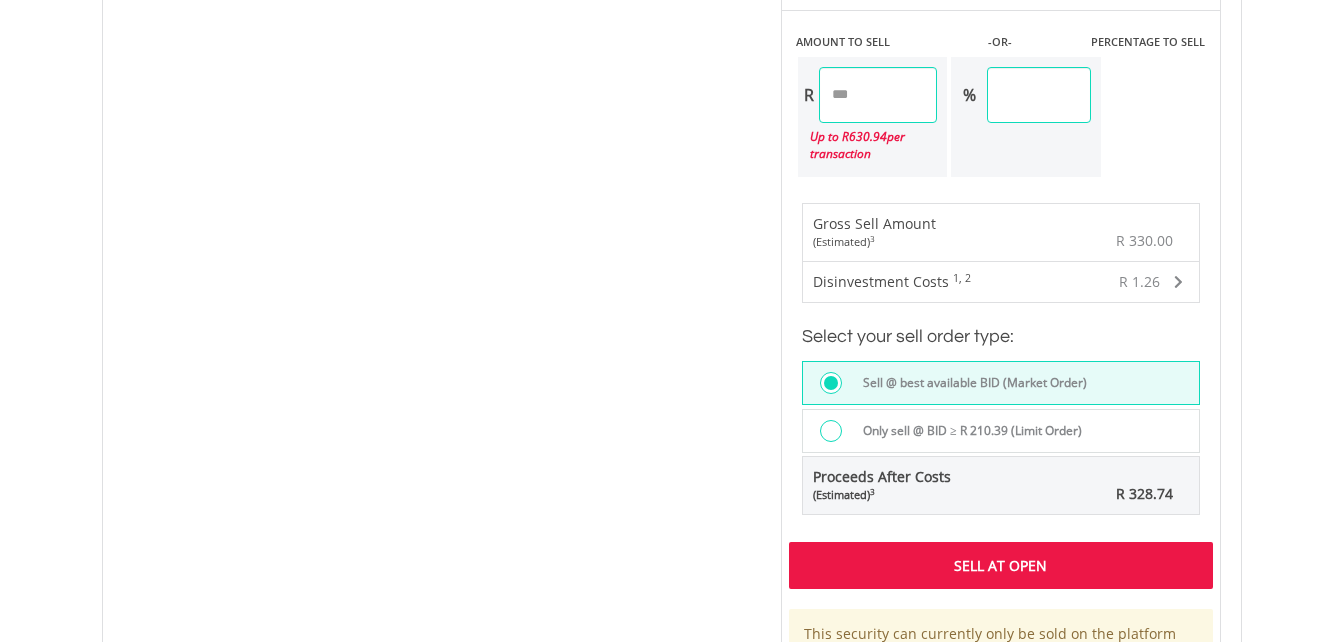 click on "Sell At Open" at bounding box center (1001, 565) 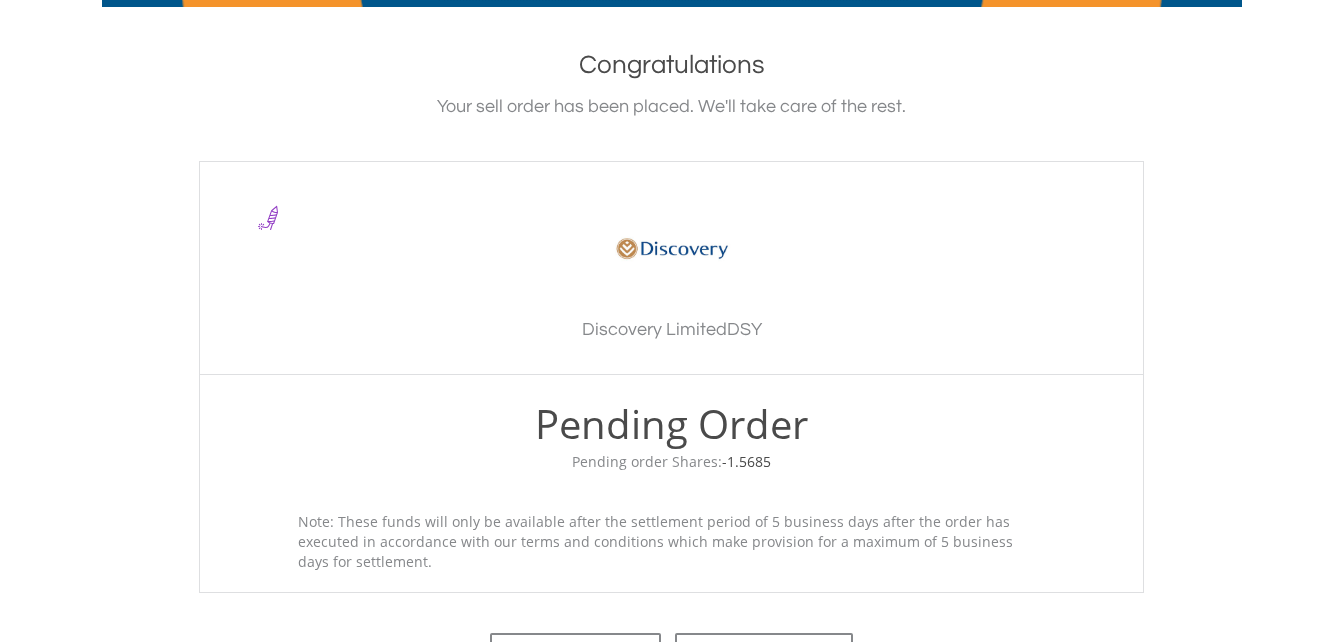 scroll, scrollTop: 0, scrollLeft: 0, axis: both 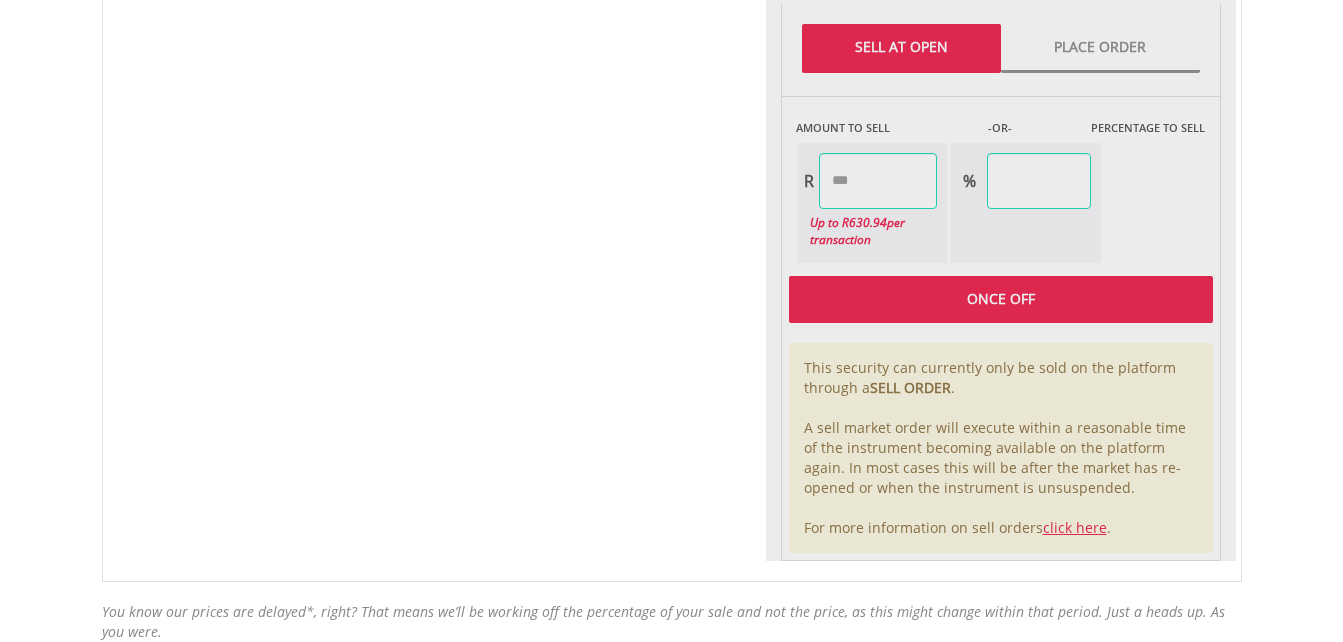 type on "******" 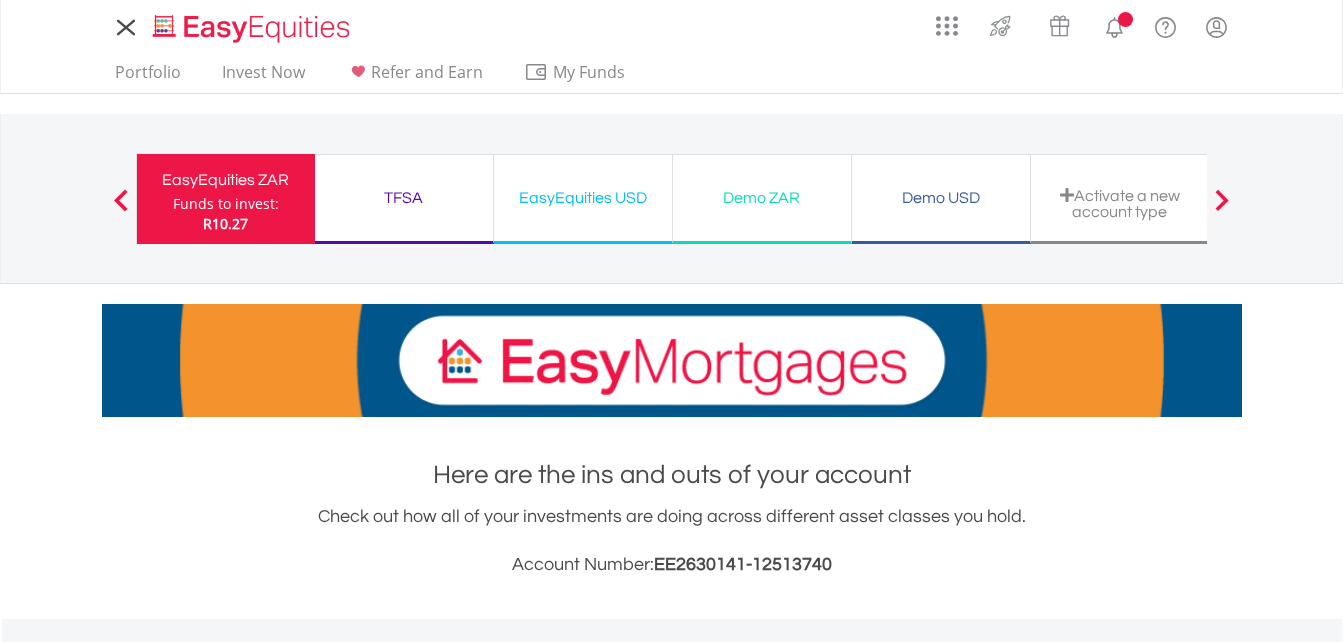 scroll, scrollTop: 0, scrollLeft: 0, axis: both 